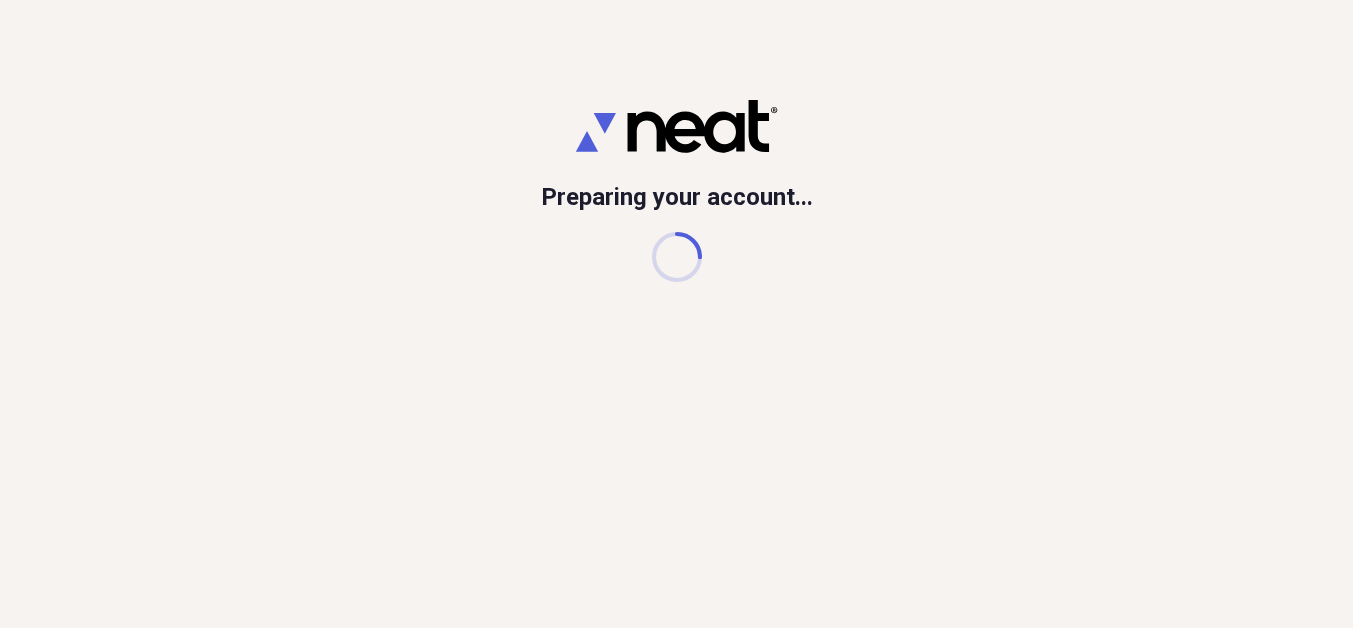 scroll, scrollTop: 0, scrollLeft: 0, axis: both 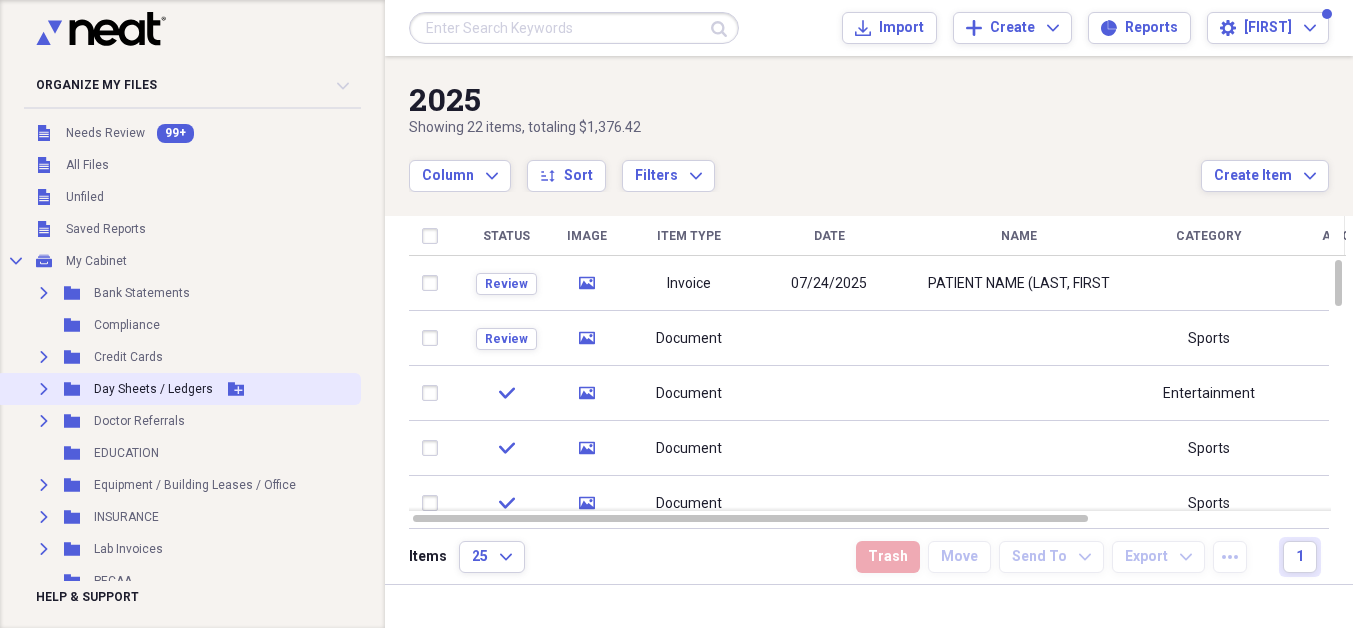 click on "Day Sheets / Ledgers" at bounding box center (153, 389) 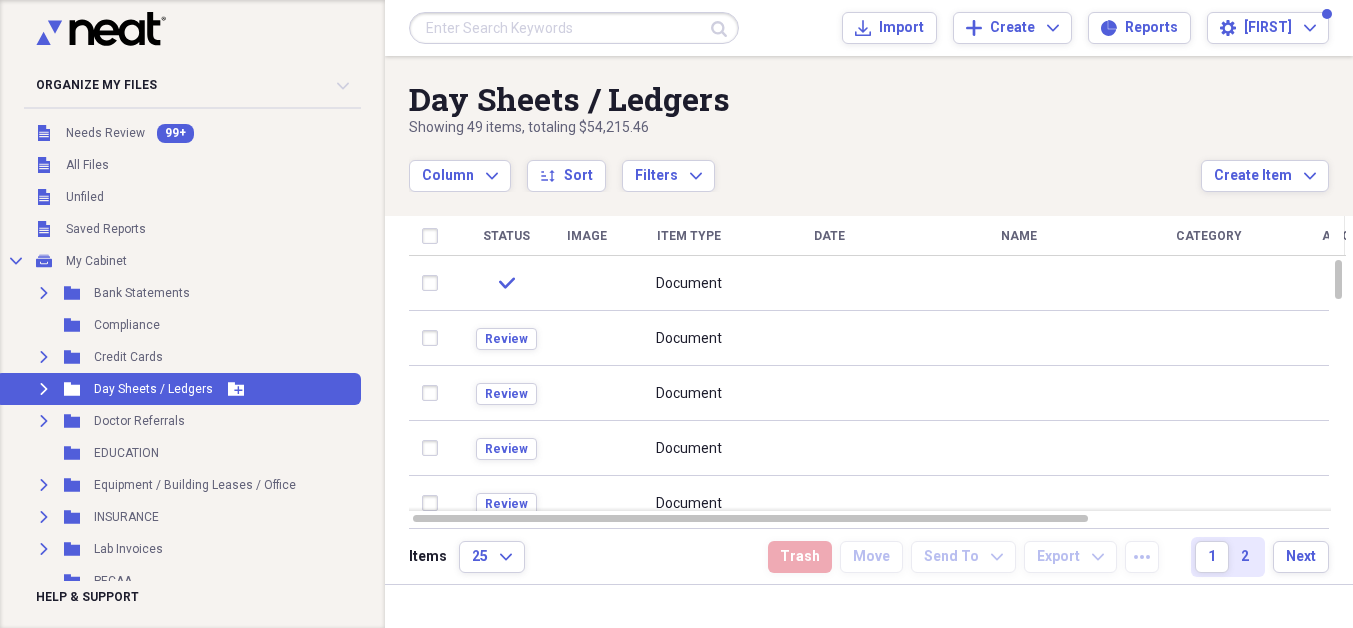 click on "Expand" 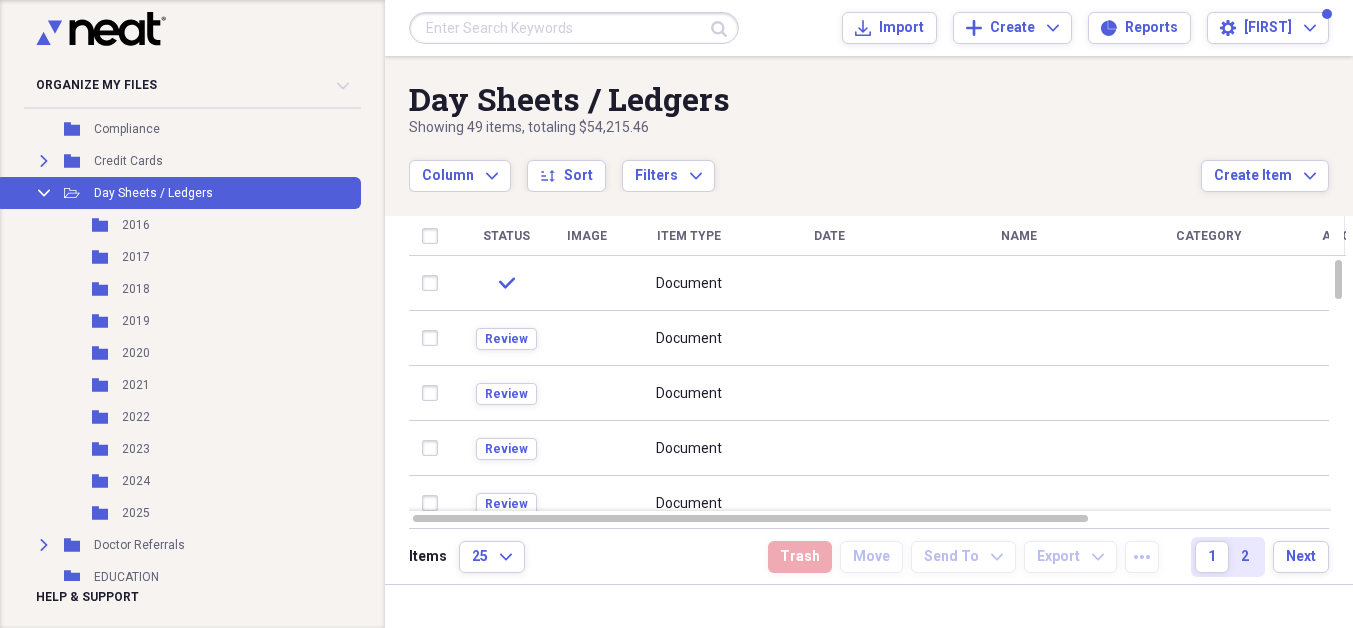 scroll, scrollTop: 270, scrollLeft: 0, axis: vertical 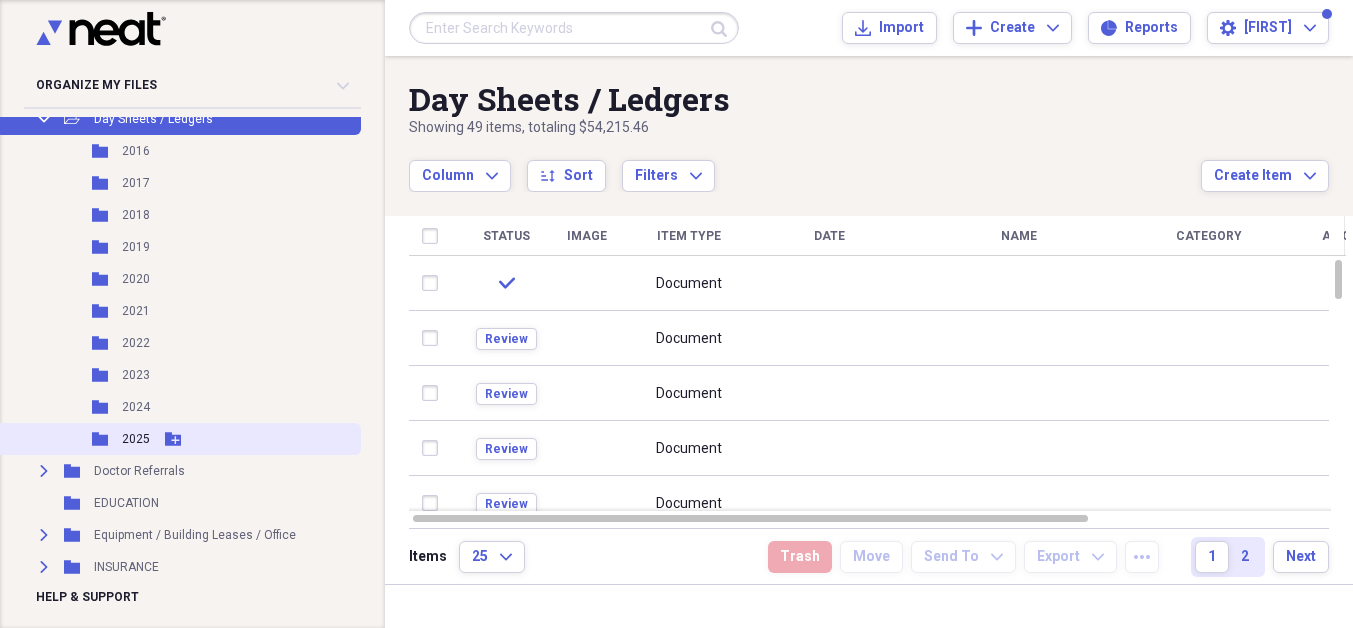 click on "2025" at bounding box center (136, 439) 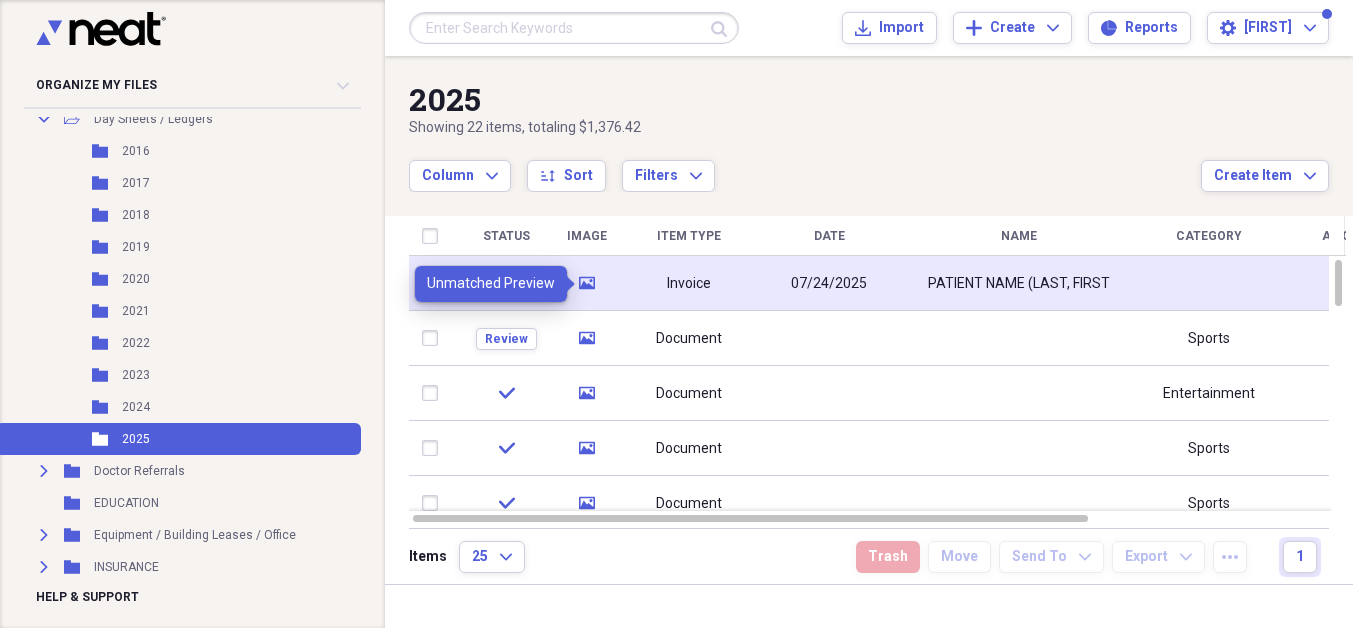 click on "media" 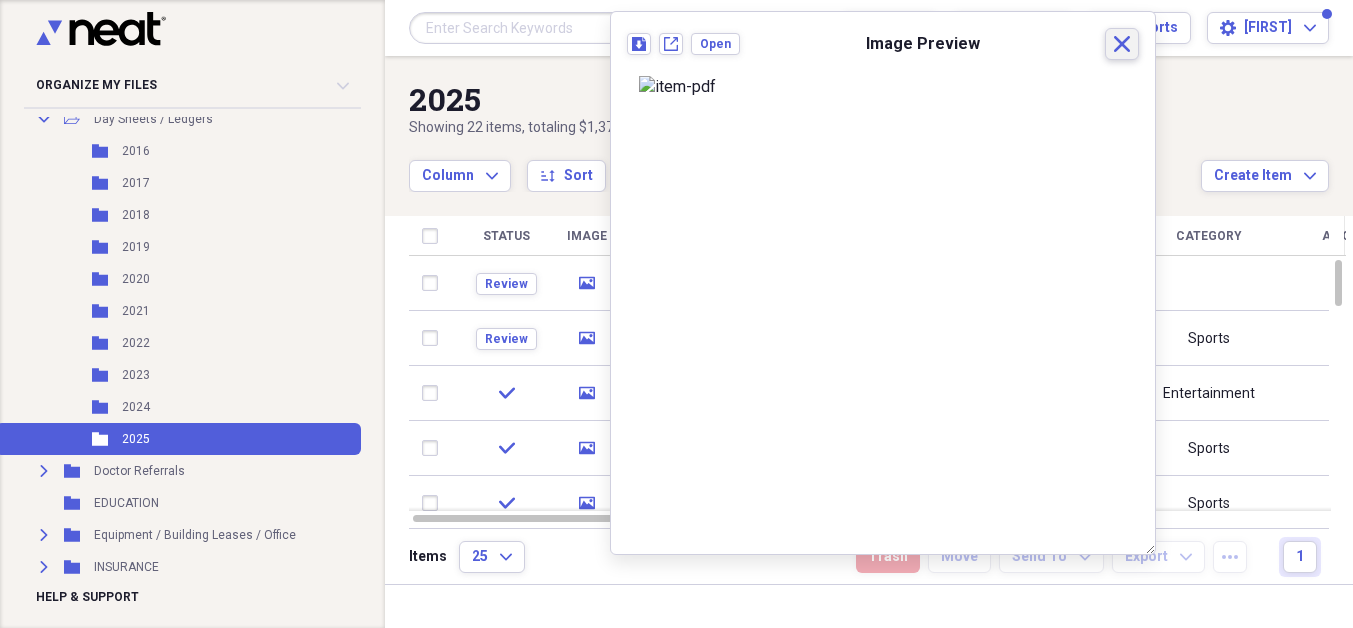 click on "Close" 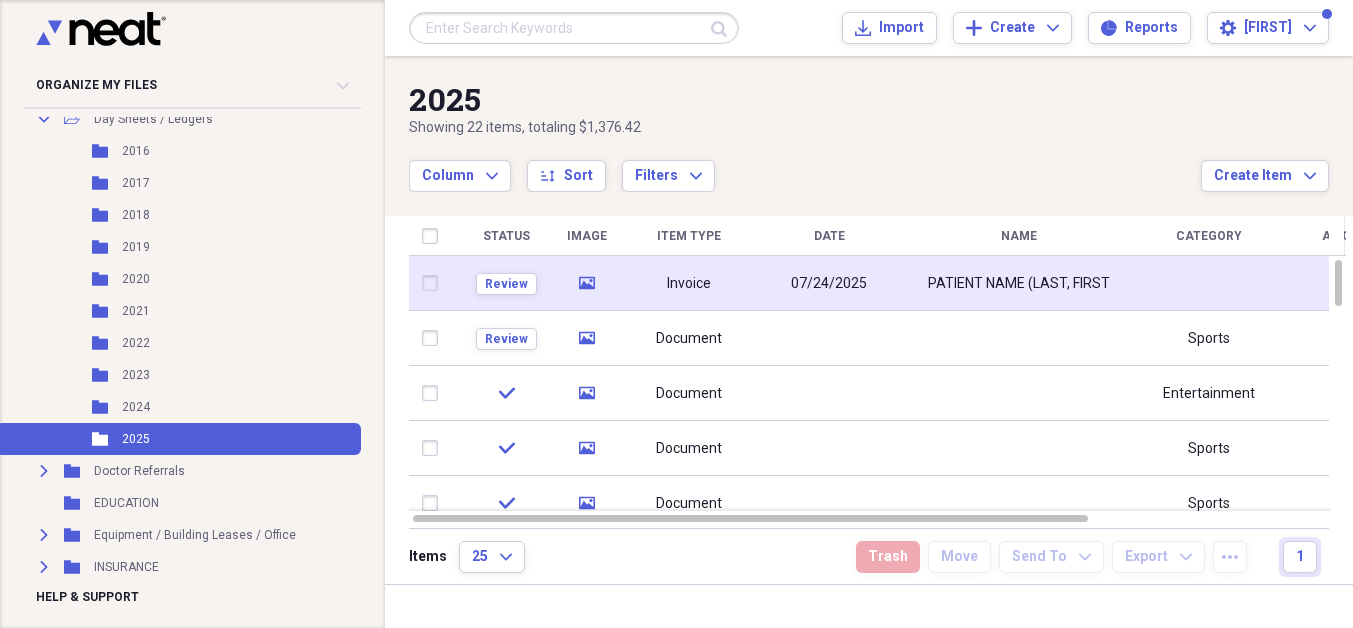 click on "PATIENT NAME (LAST, FIRST" at bounding box center [1019, 284] 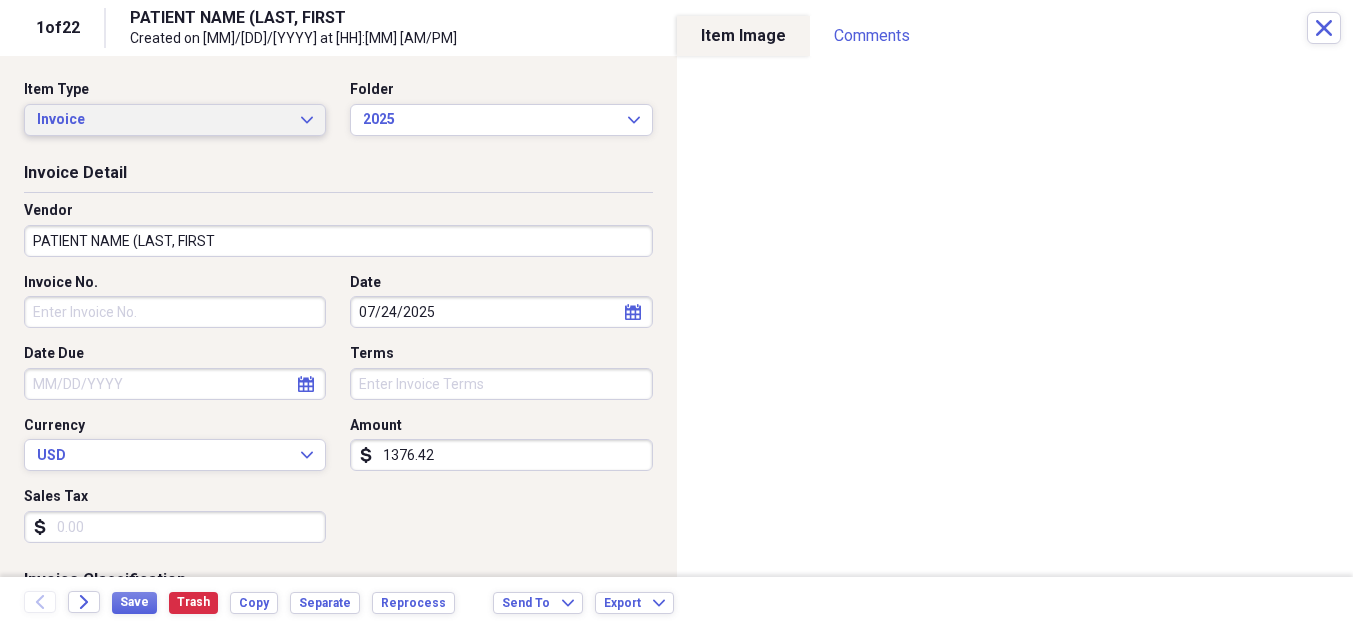 click on "Expand" 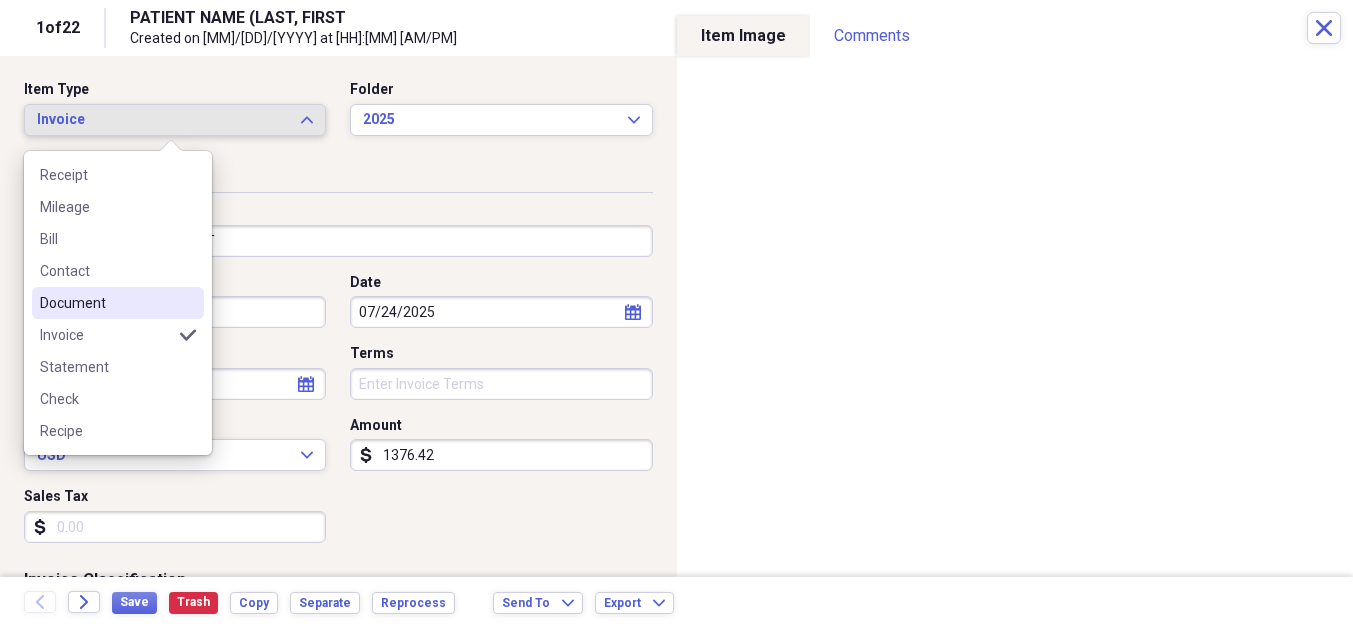 click on "Document" at bounding box center [118, 303] 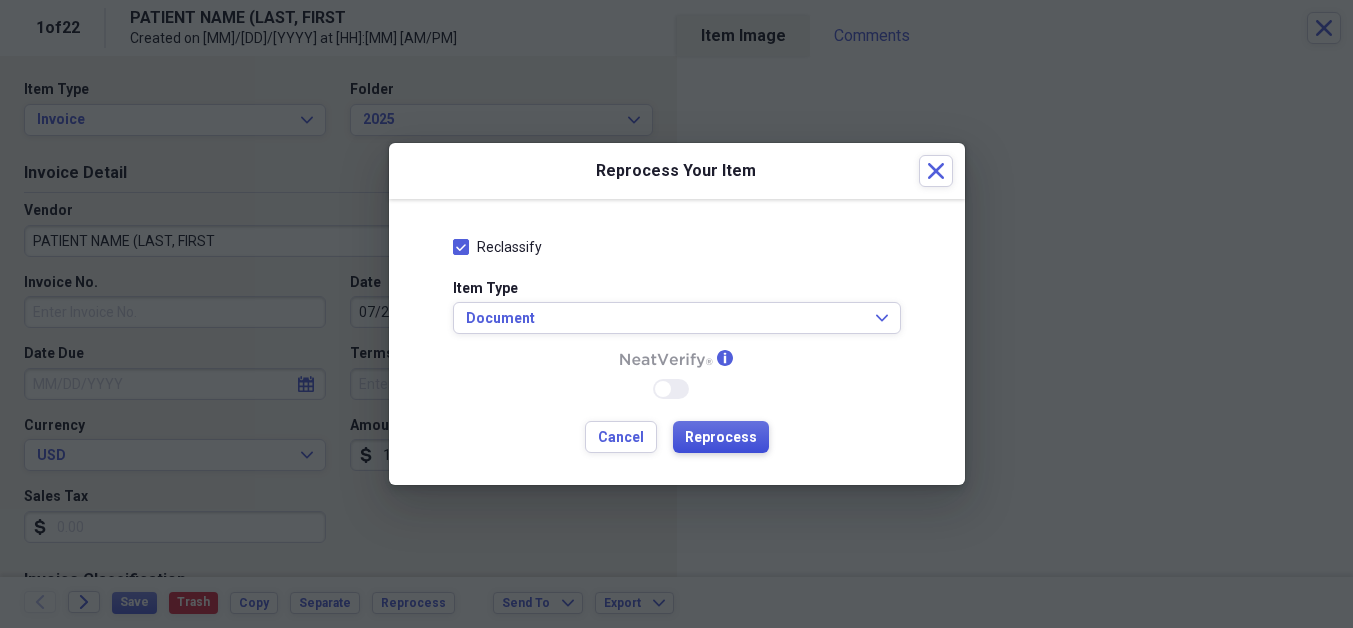 click on "Reprocess" at bounding box center (721, 438) 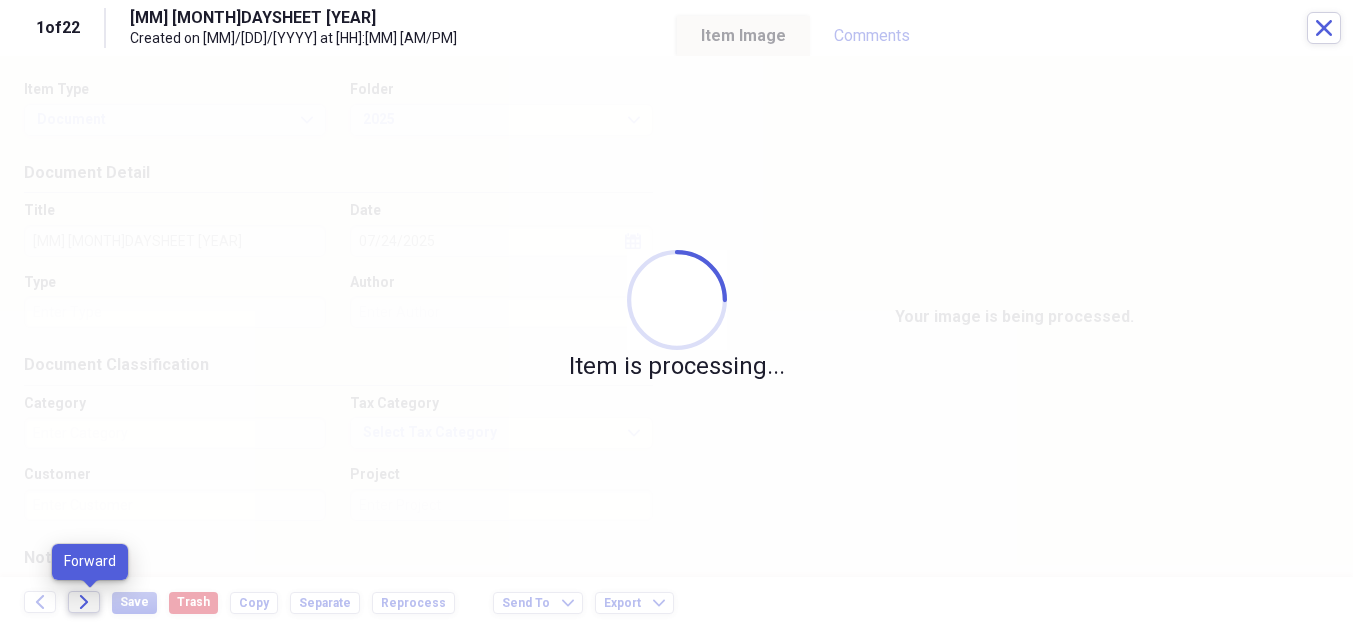click on "Forward" 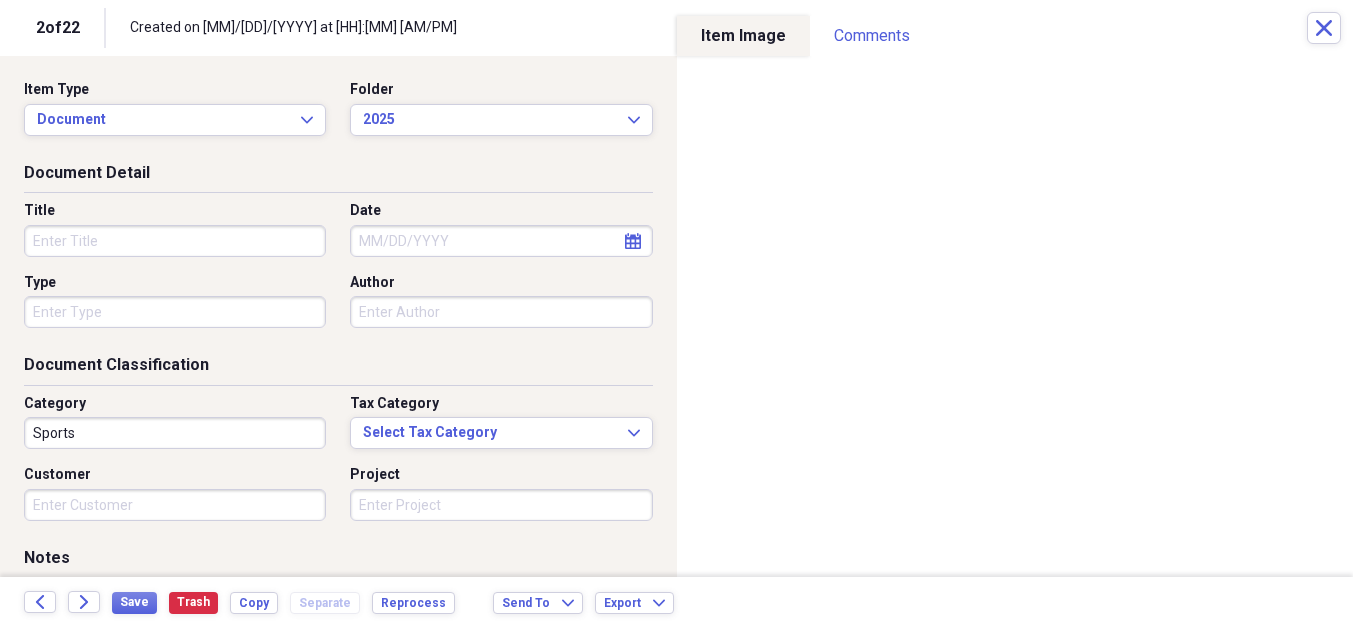 click on "Title" at bounding box center [175, 241] 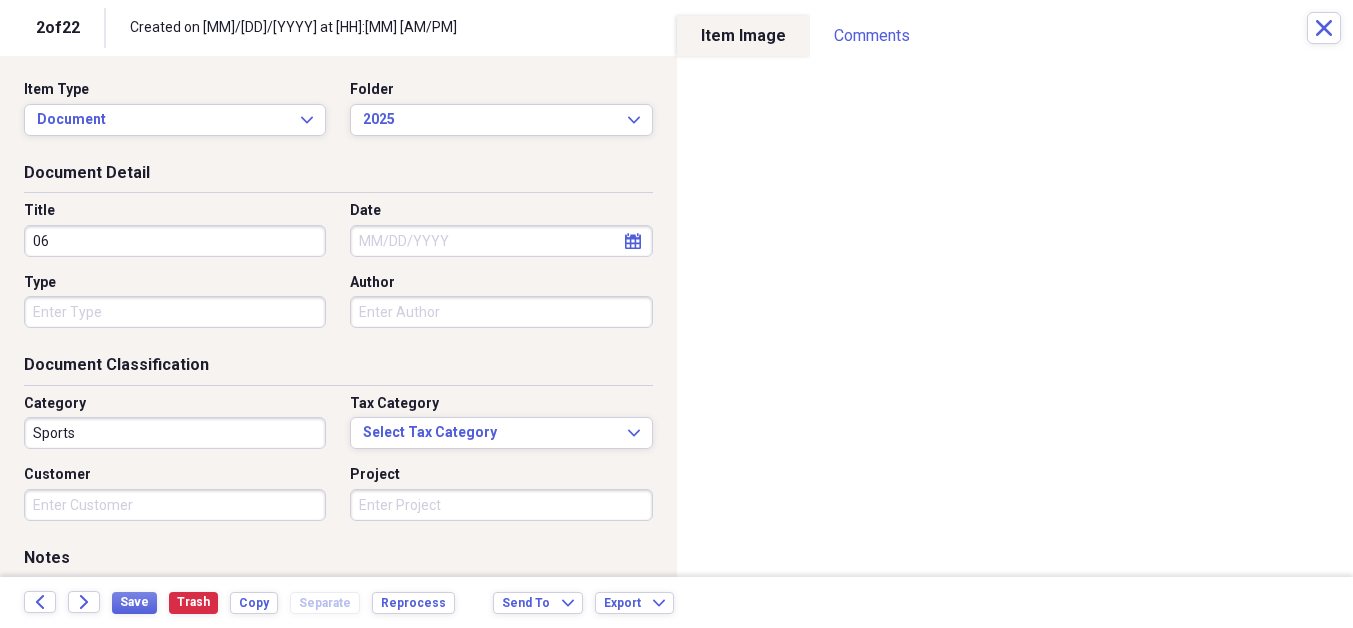 type on "0" 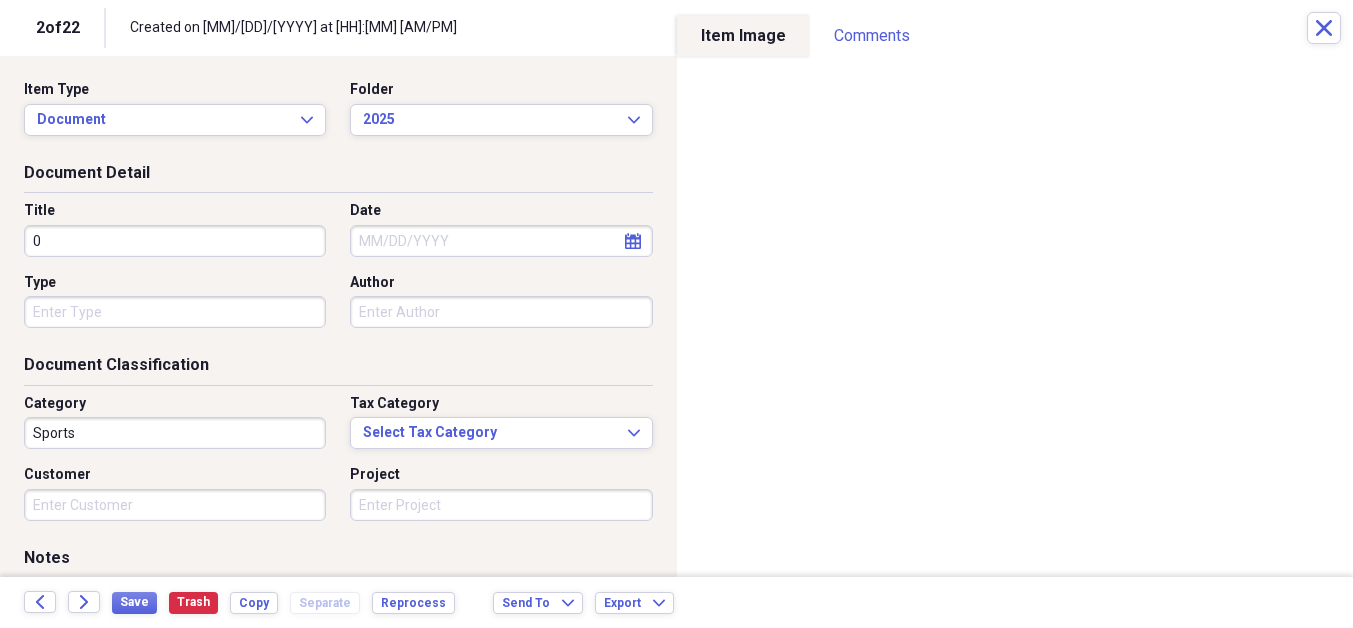 type 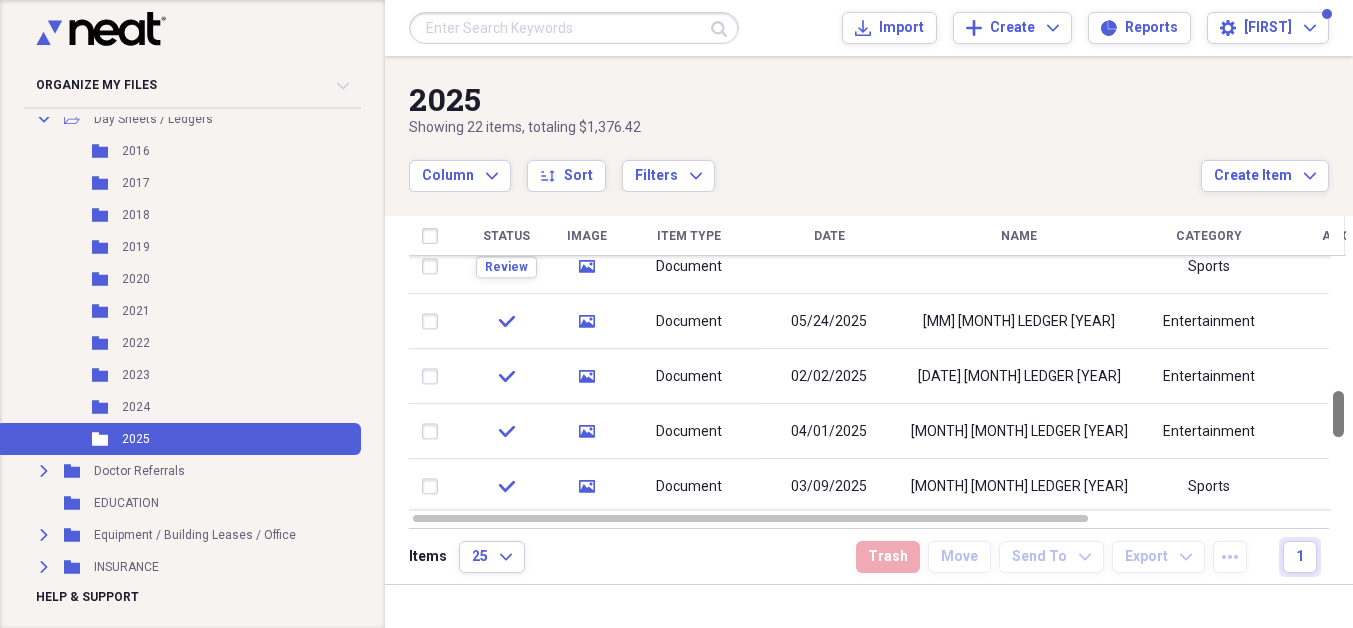 drag, startPoint x: 1342, startPoint y: 267, endPoint x: 1361, endPoint y: 398, distance: 132.3707 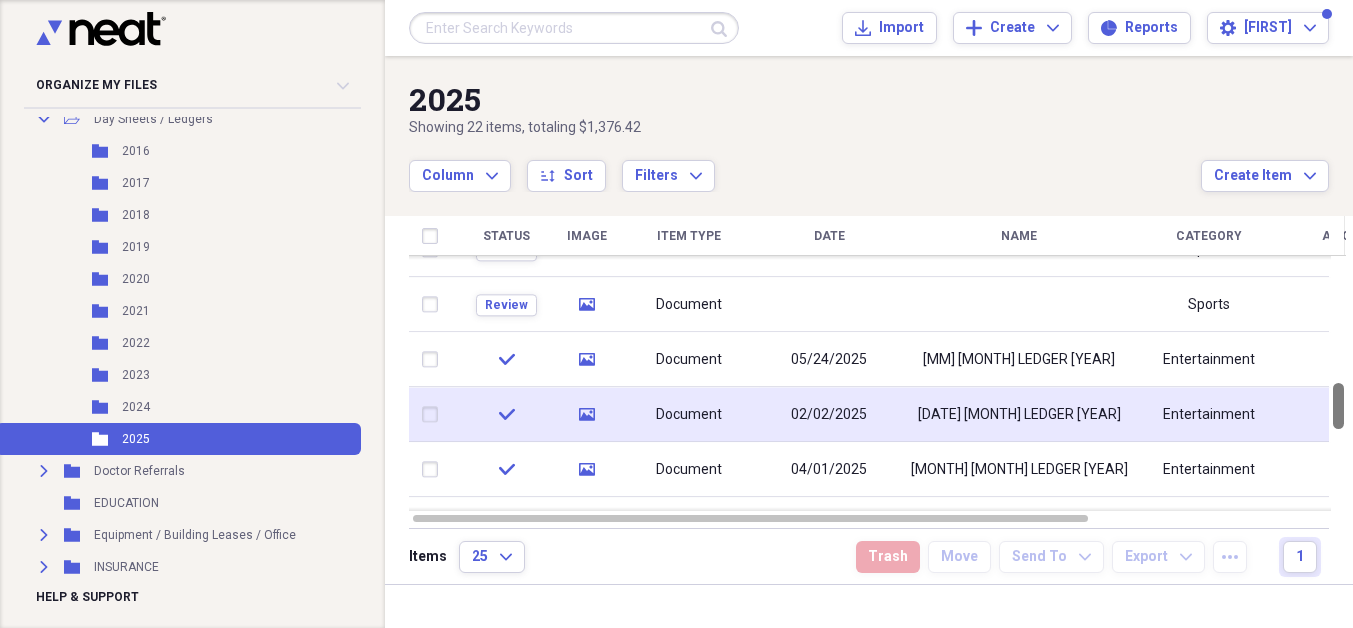 drag, startPoint x: 1341, startPoint y: 409, endPoint x: 1332, endPoint y: 401, distance: 12.0415945 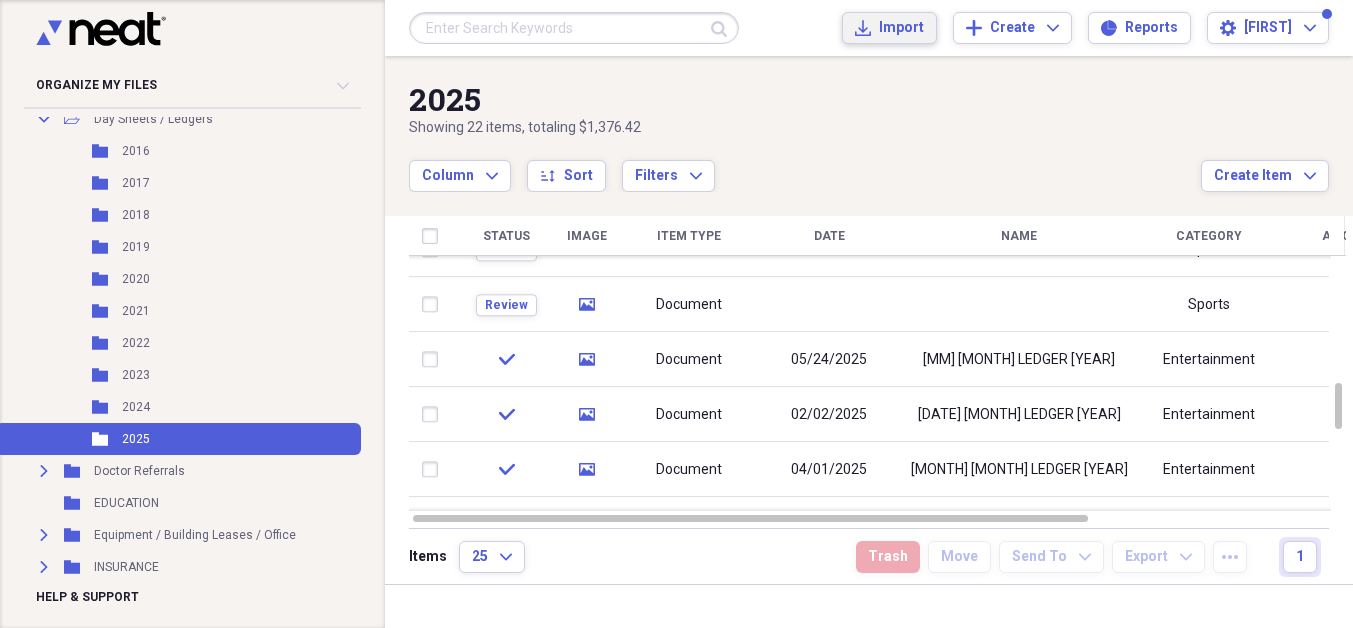 click on "Import Import" at bounding box center (889, 28) 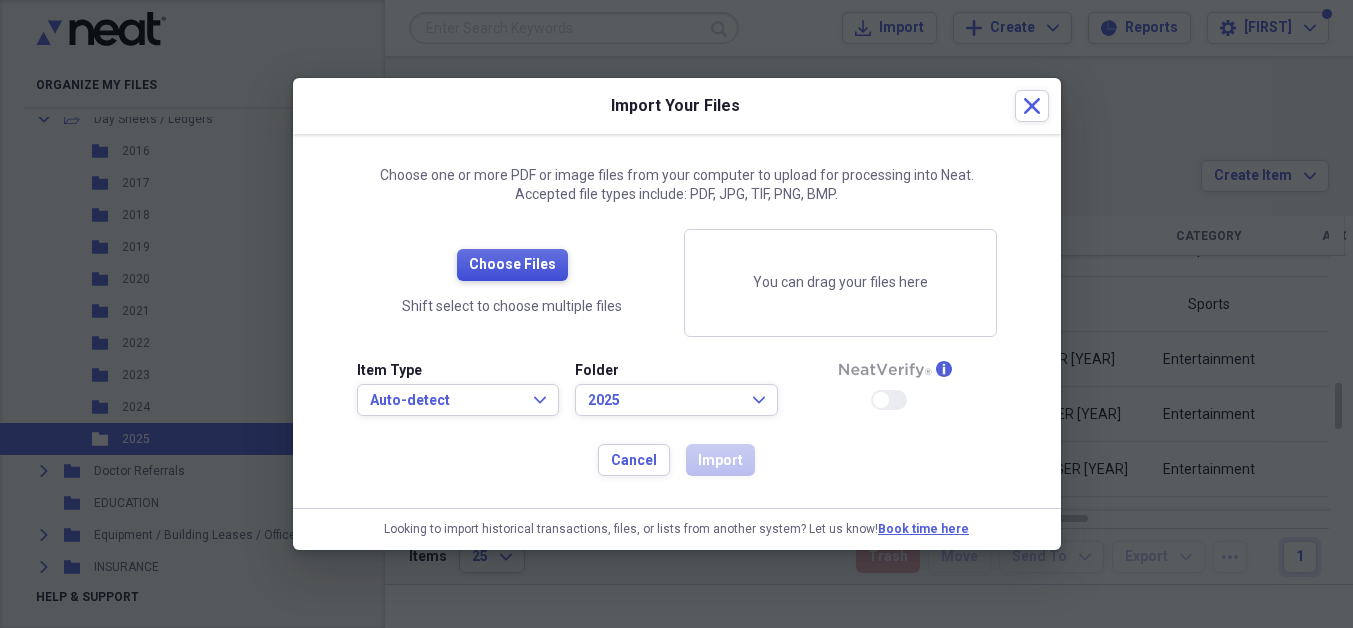 click on "Choose Files" at bounding box center [512, 265] 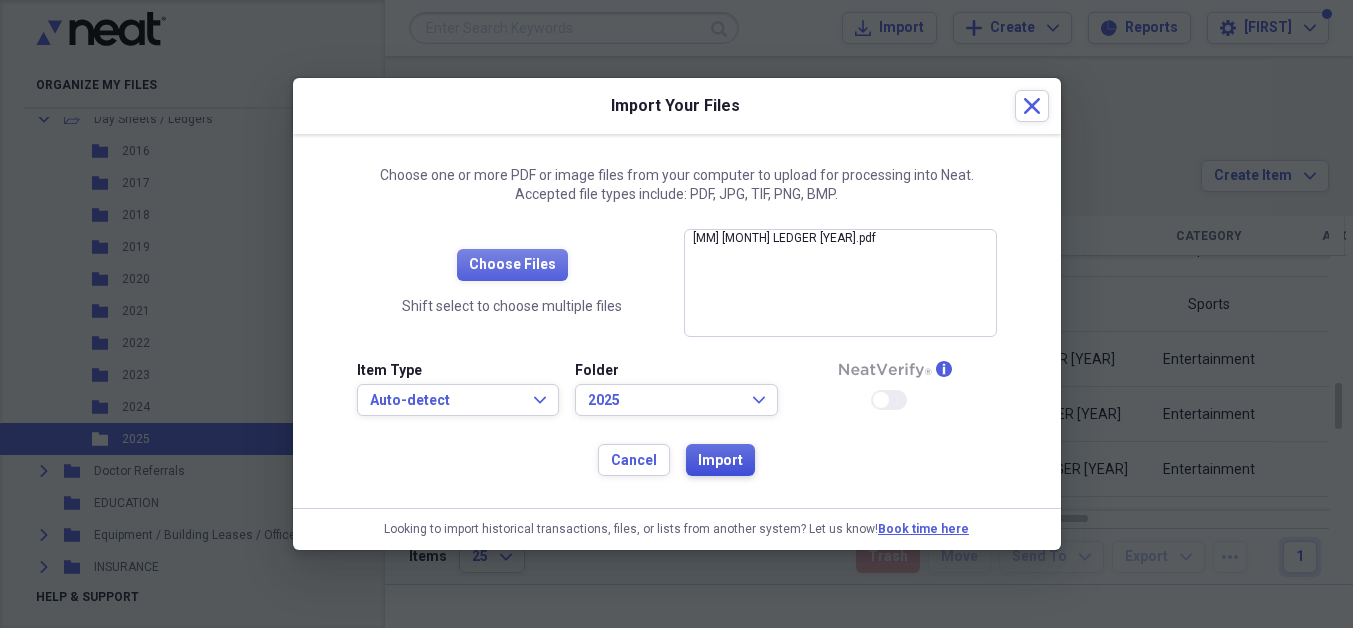 click on "Import" at bounding box center [720, 461] 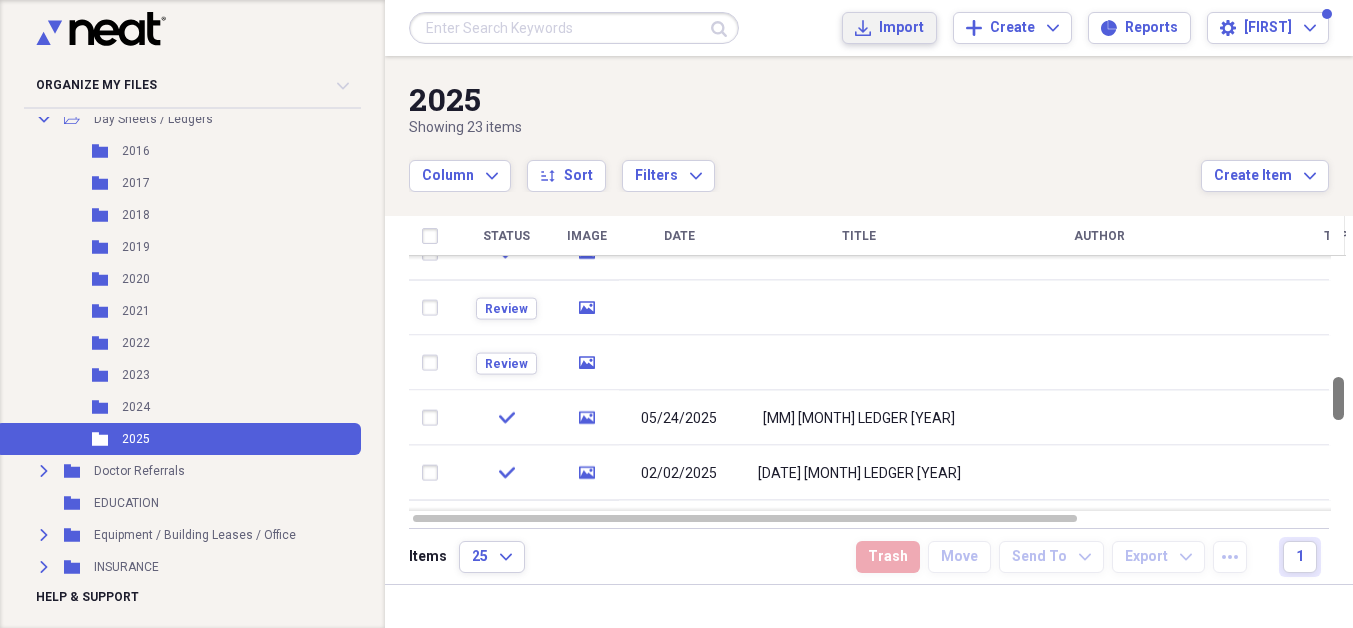 drag, startPoint x: 1347, startPoint y: 264, endPoint x: 1361, endPoint y: 378, distance: 114.85643 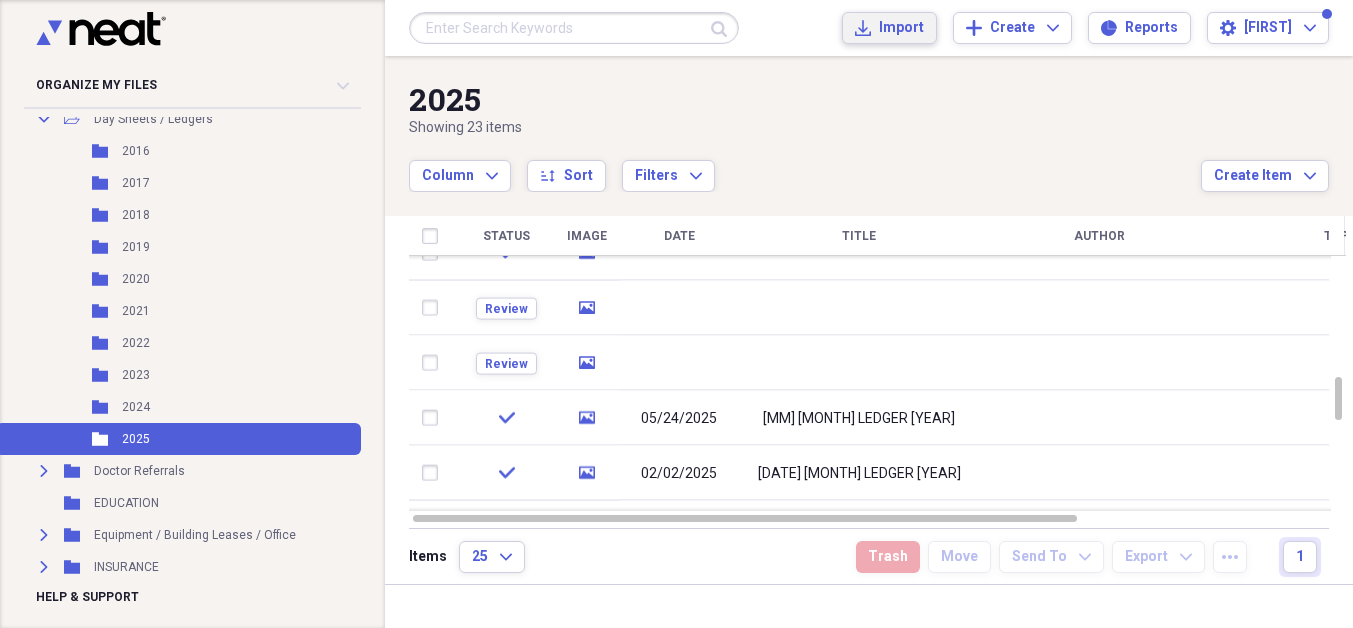 click on "Import" at bounding box center [901, 28] 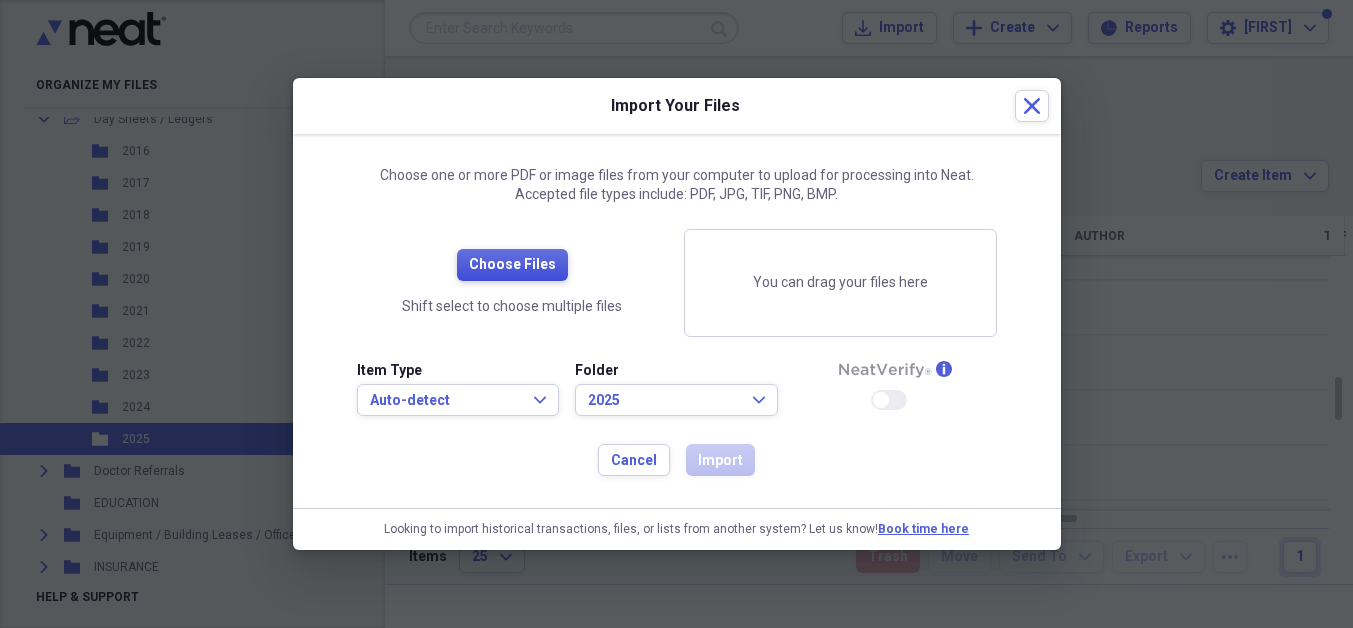 click on "Choose Files" at bounding box center (512, 265) 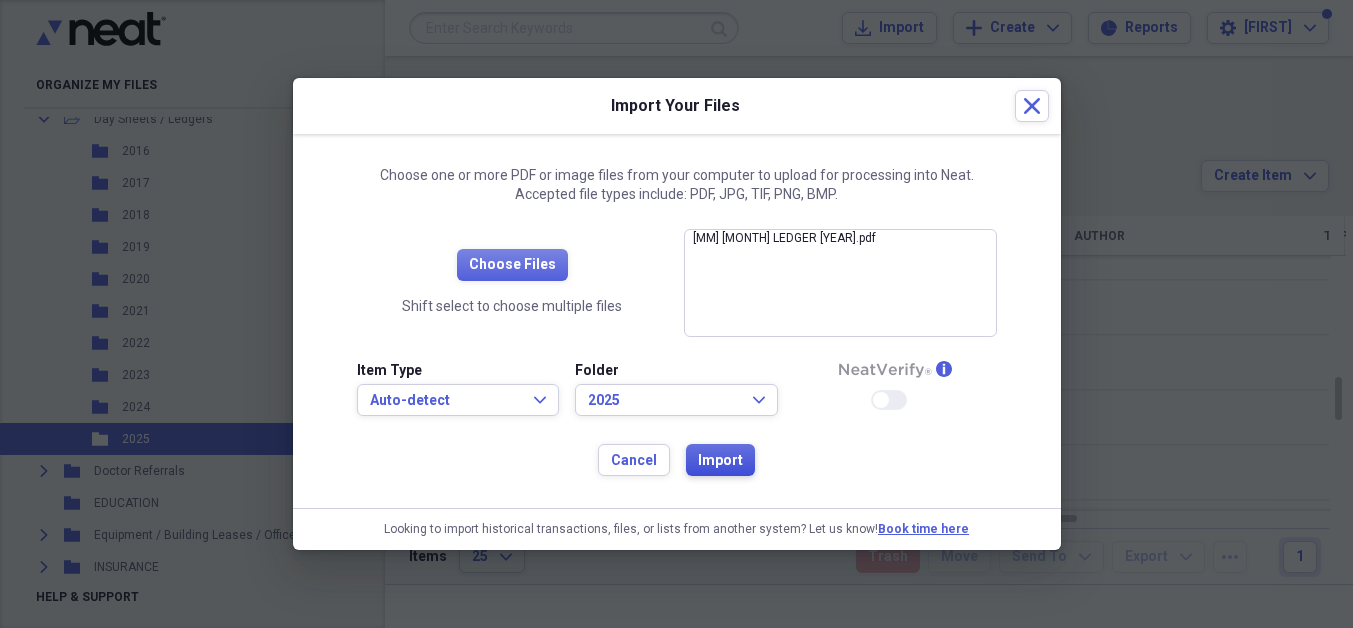 click on "Import" at bounding box center (720, 461) 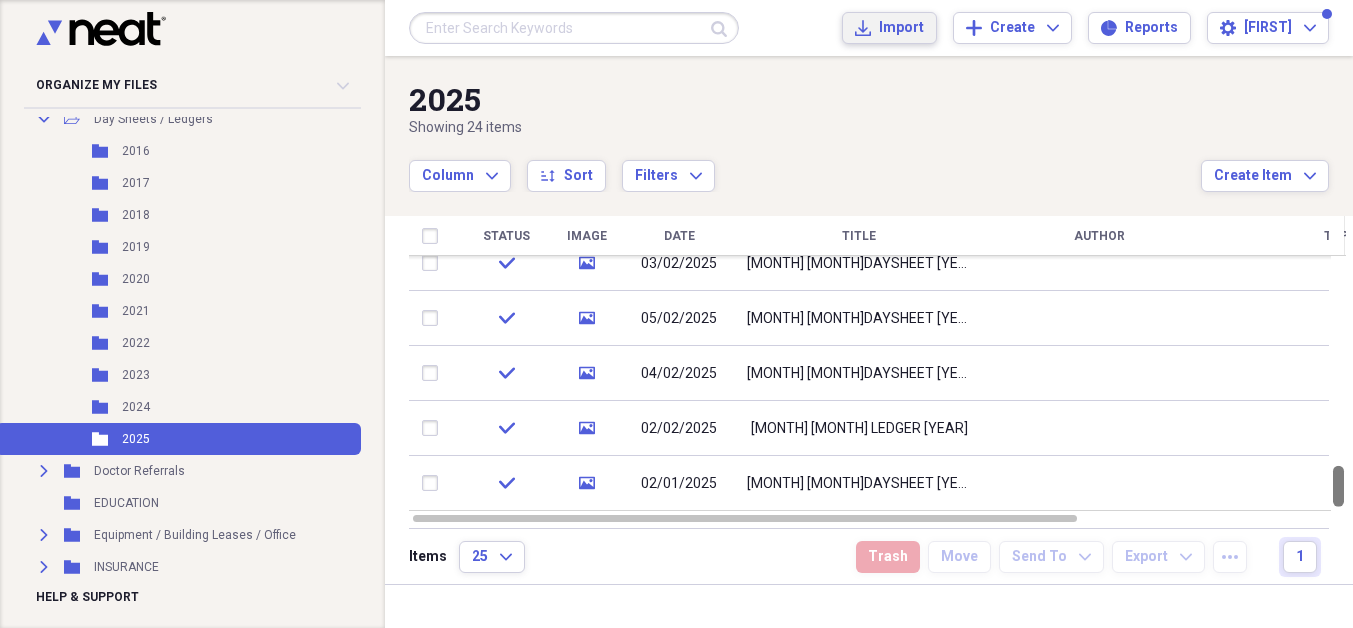 drag, startPoint x: 1346, startPoint y: 264, endPoint x: 1361, endPoint y: 515, distance: 251.44781 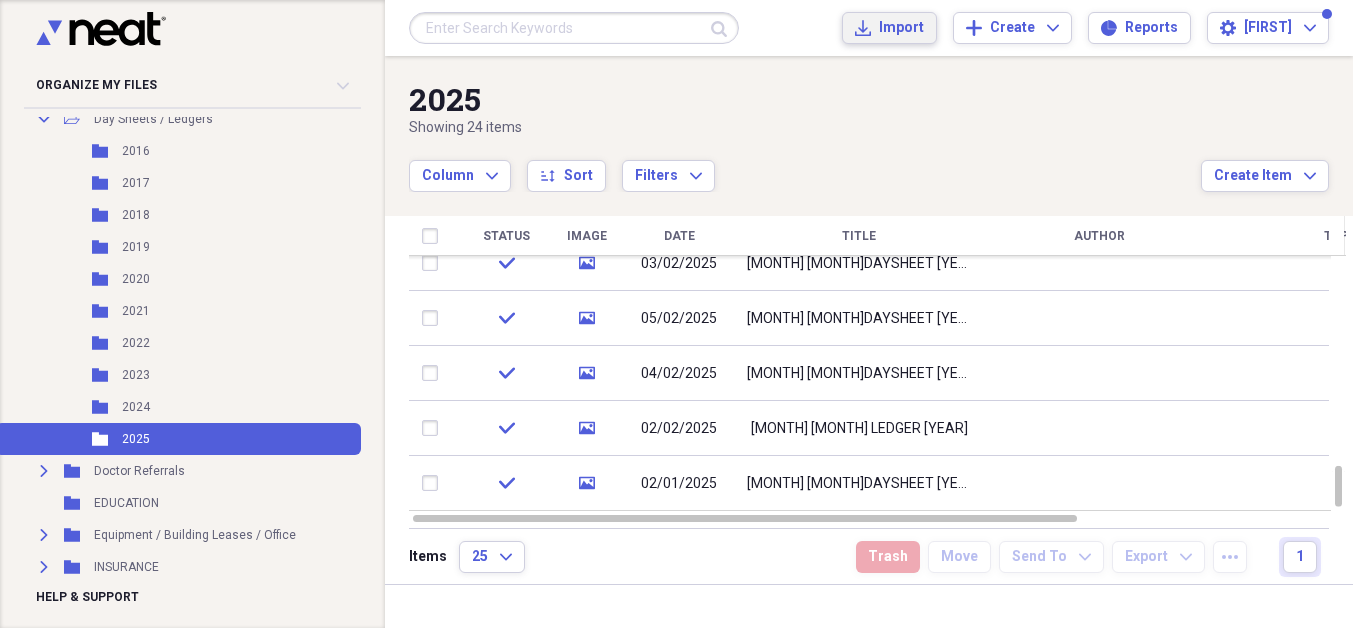 click on "Import" at bounding box center [901, 28] 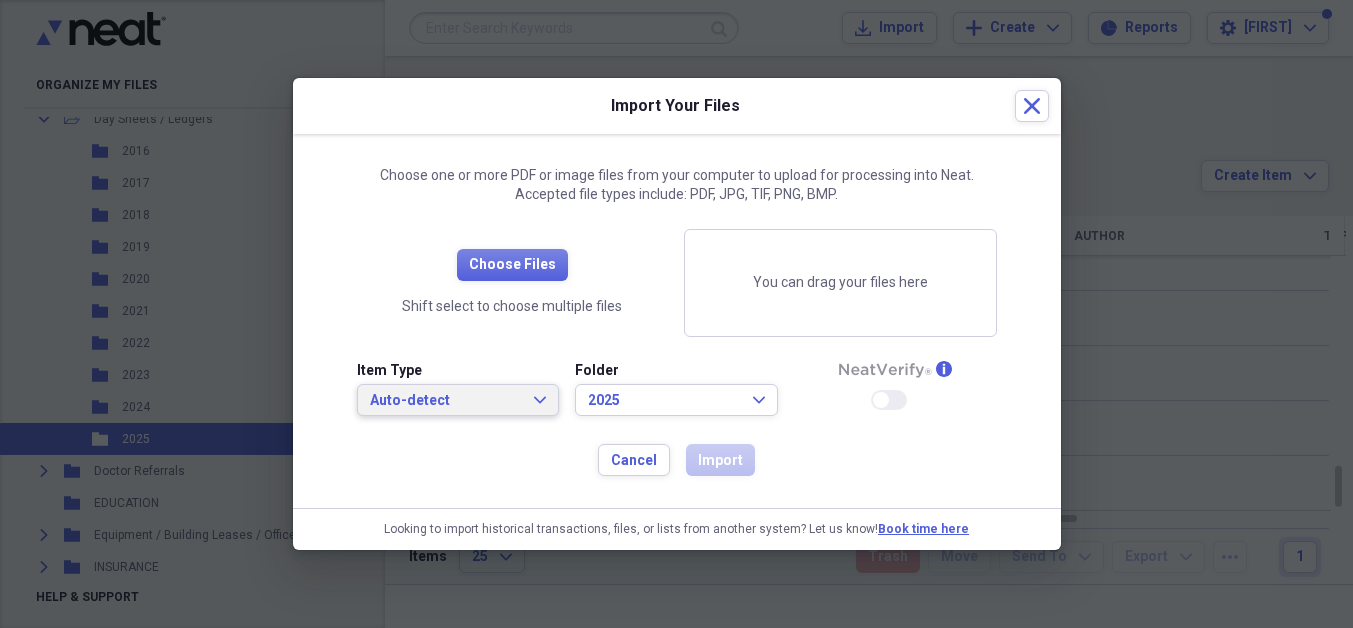 click on "Expand" 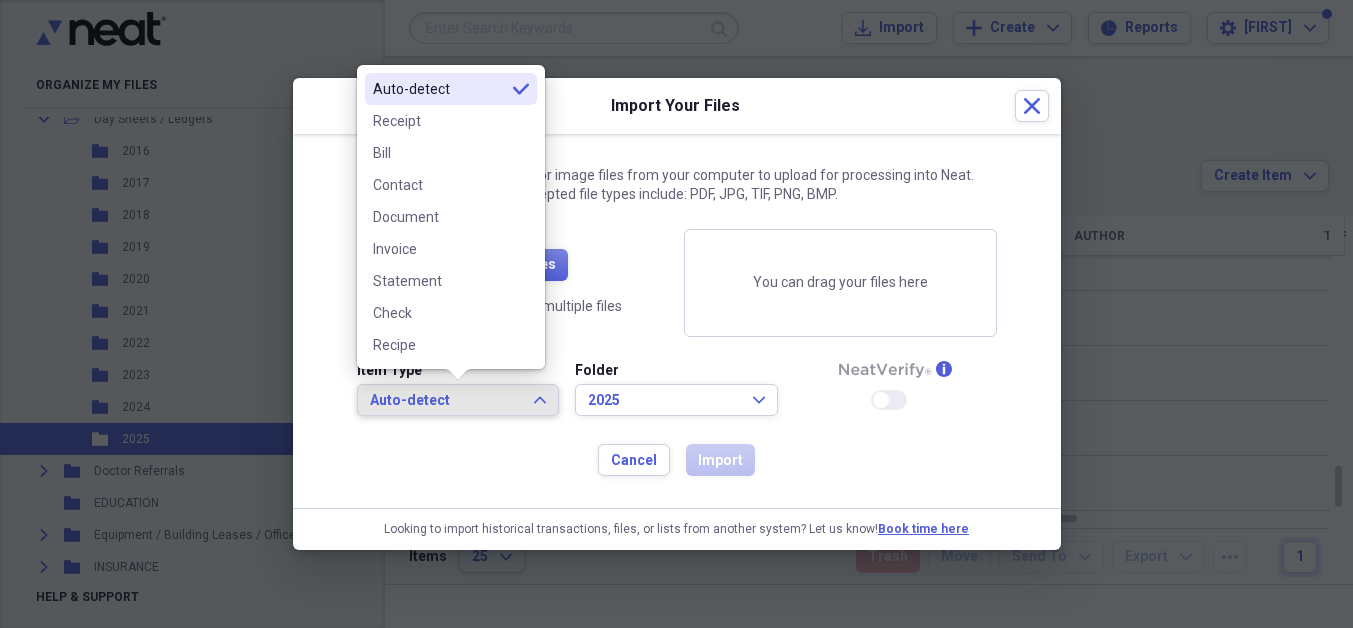 click 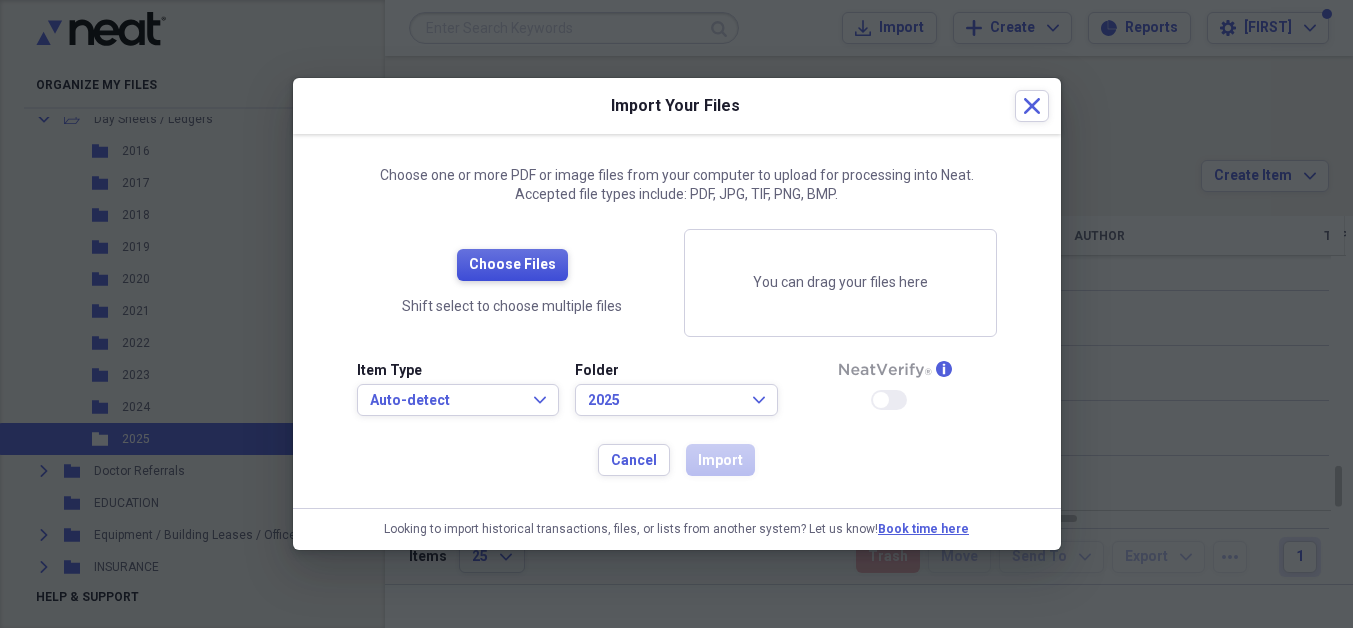 click on "Choose Files" at bounding box center (512, 265) 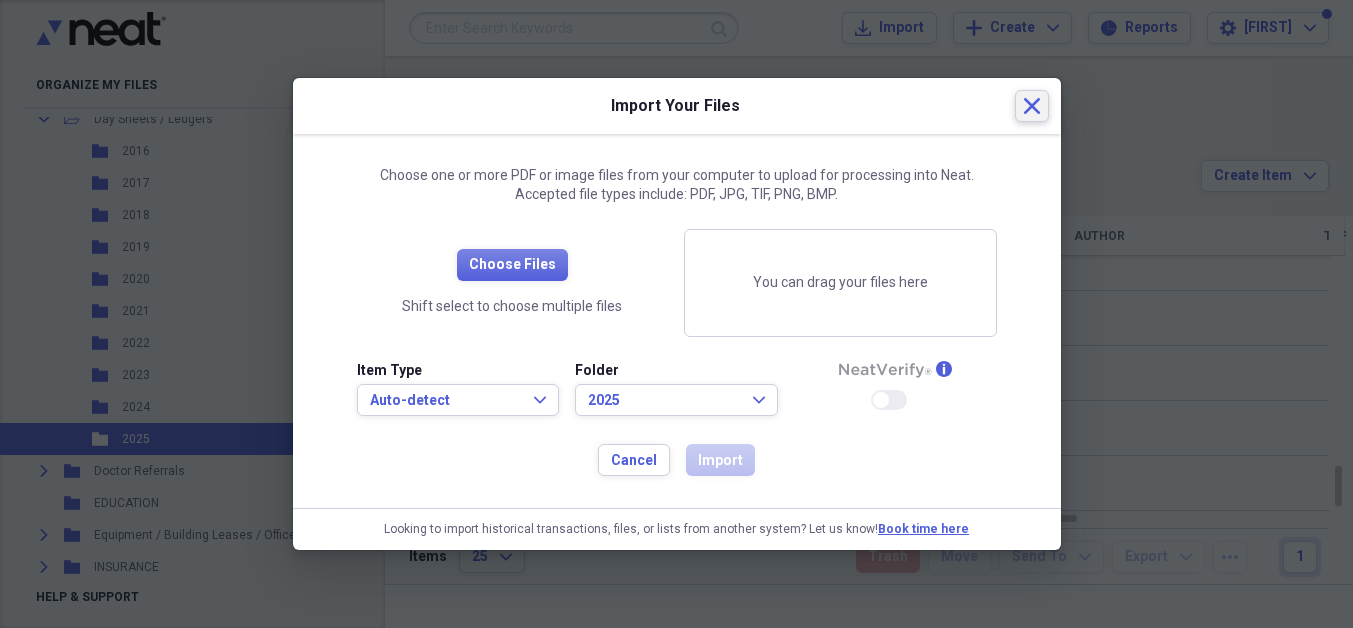 click on "Close" at bounding box center (1032, 106) 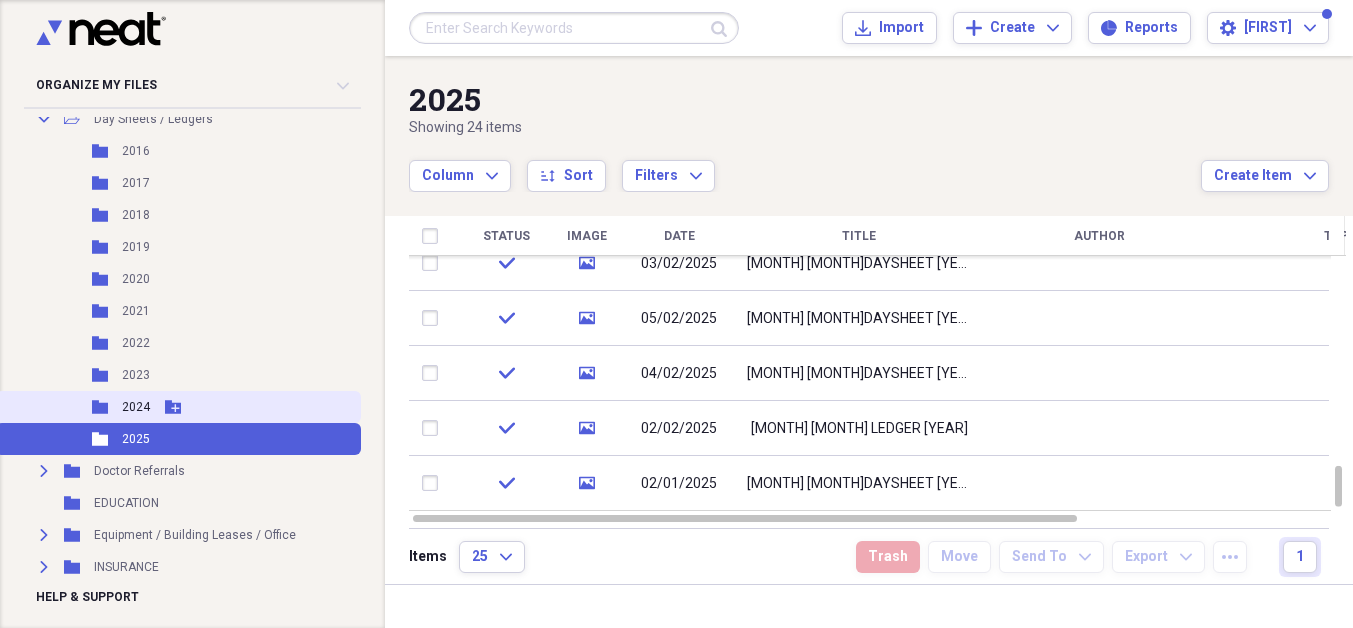 click on "2024" at bounding box center [136, 407] 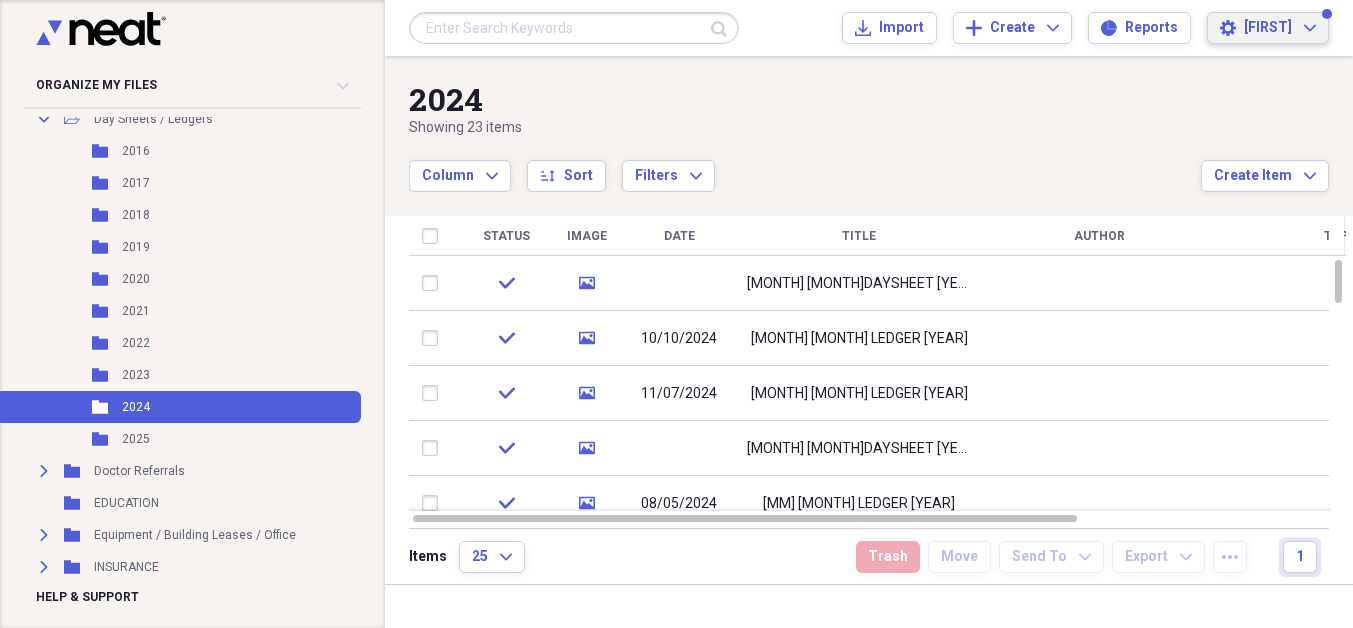 click on "Settings [FIRST] Expand" at bounding box center [1268, 28] 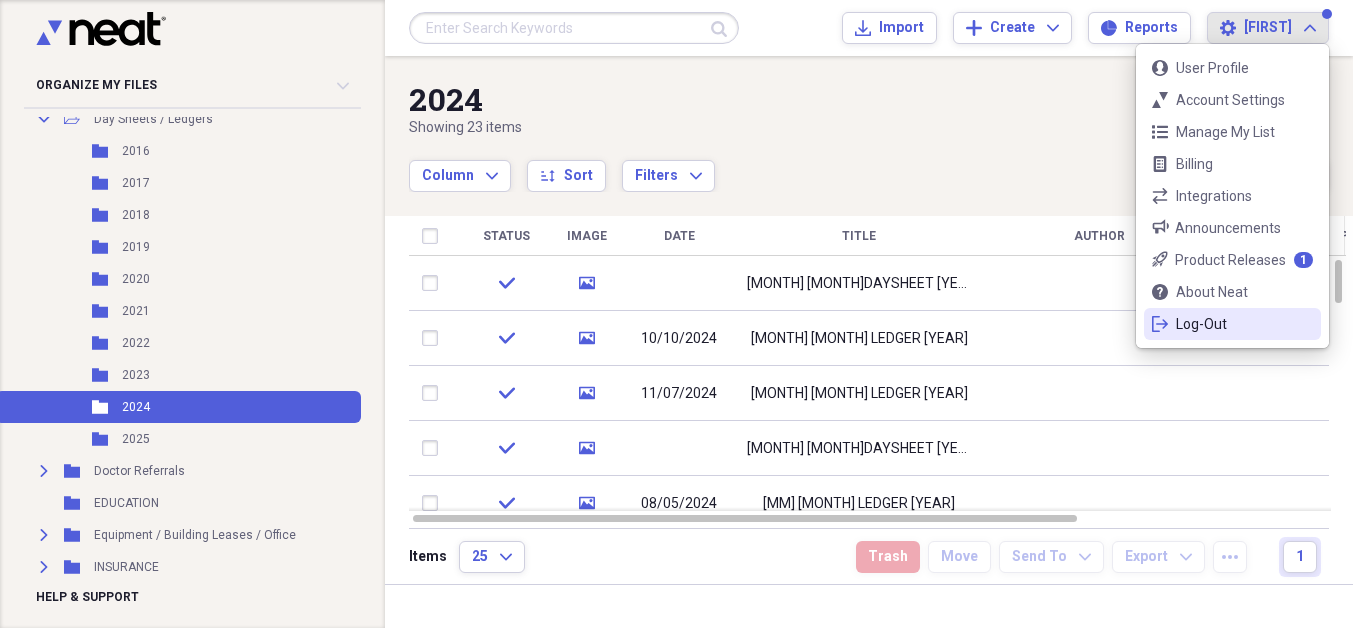 click on "Log-Out" at bounding box center [1232, 324] 